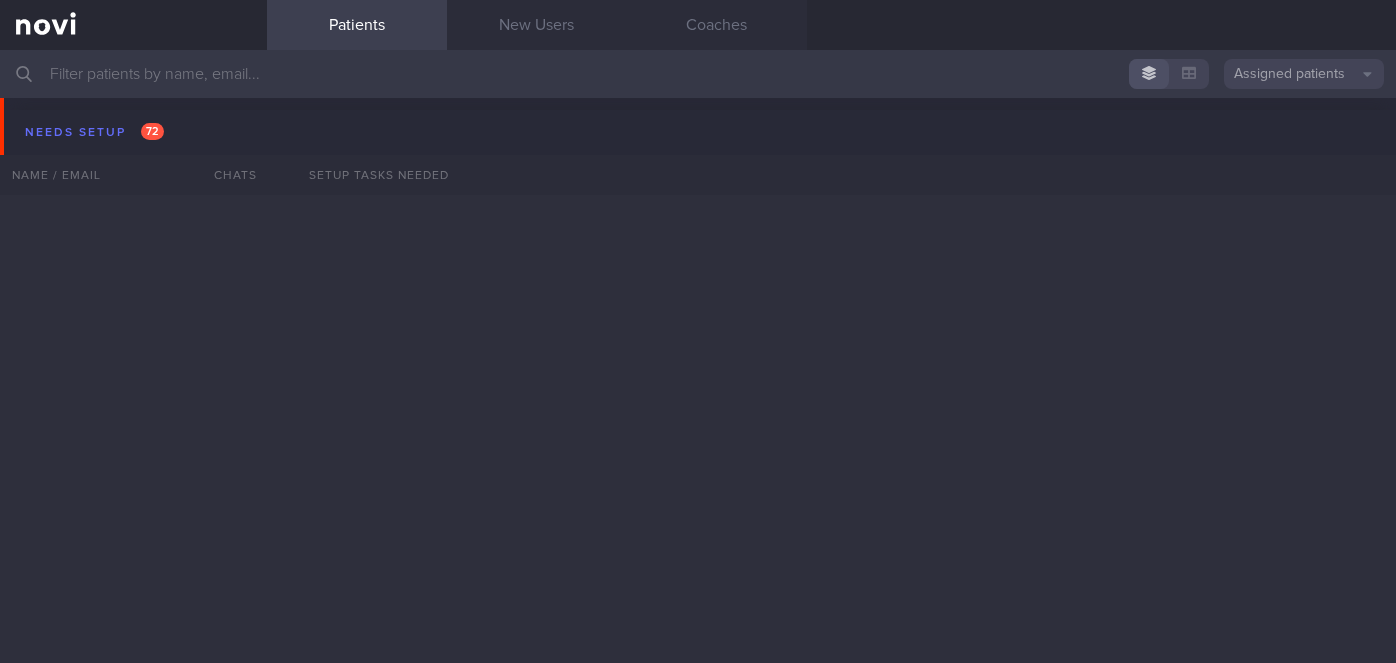 scroll, scrollTop: 0, scrollLeft: 0, axis: both 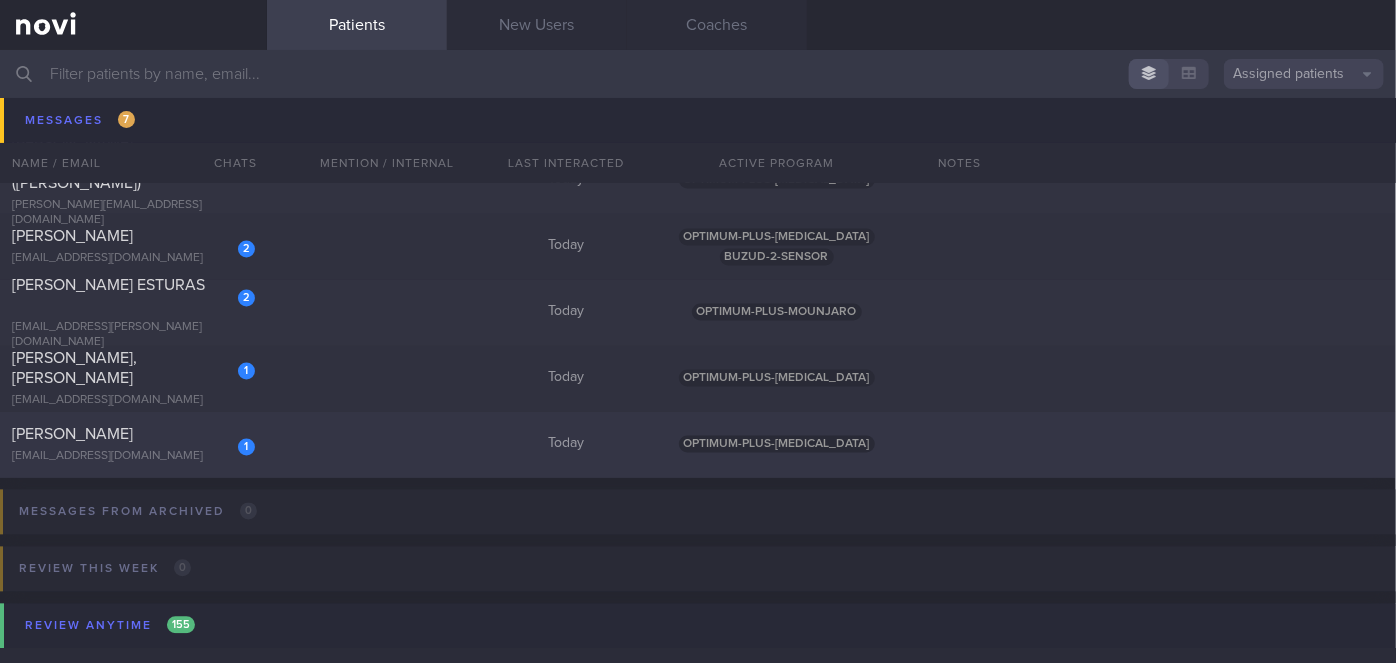 click on "1
[PERSON_NAME]
[EMAIL_ADDRESS][DOMAIN_NAME]
[DATE]
OPTIMUM-PLUS-[MEDICAL_DATA]" 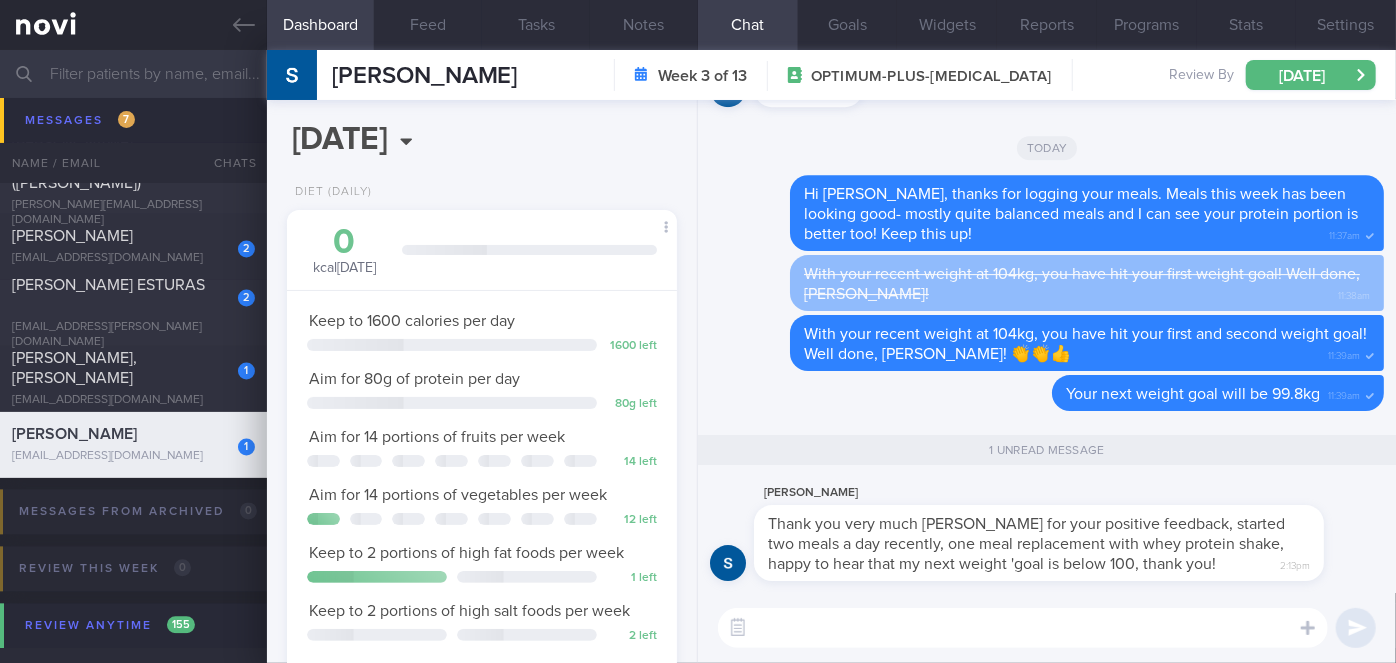 scroll, scrollTop: 999829, scrollLeft: 999658, axis: both 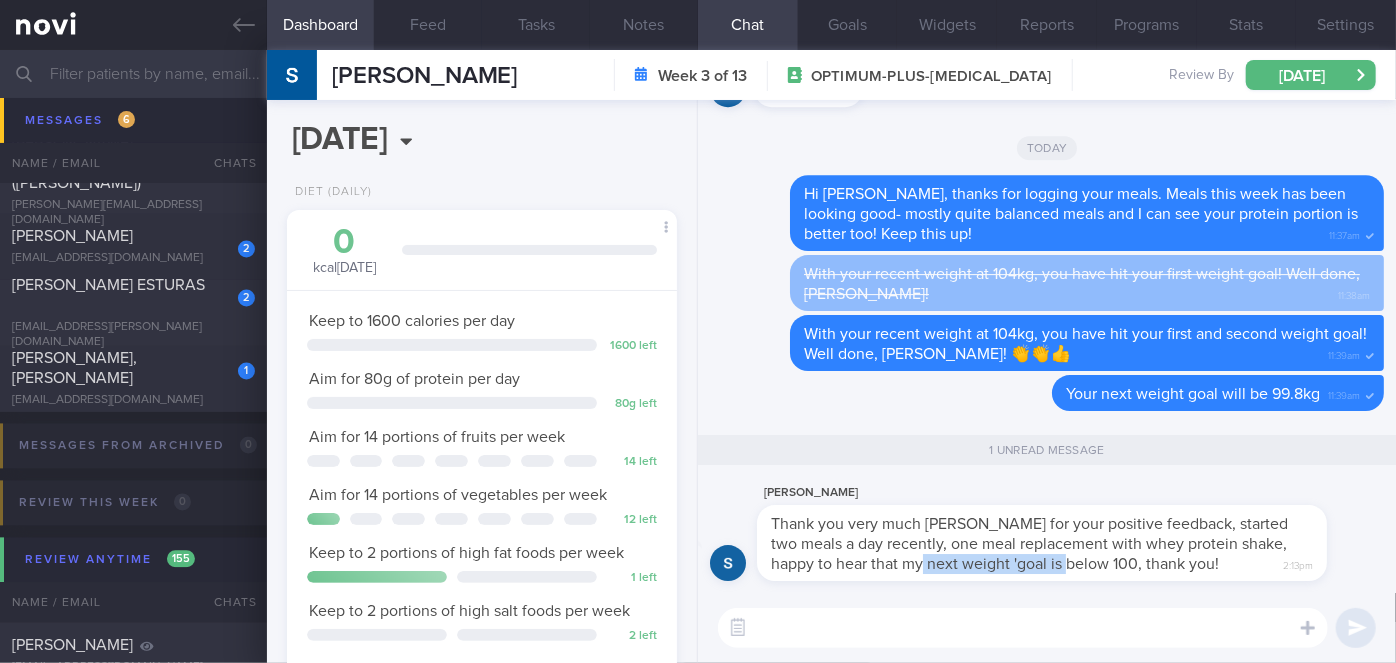 drag, startPoint x: 901, startPoint y: 574, endPoint x: 1109, endPoint y: 555, distance: 208.86598 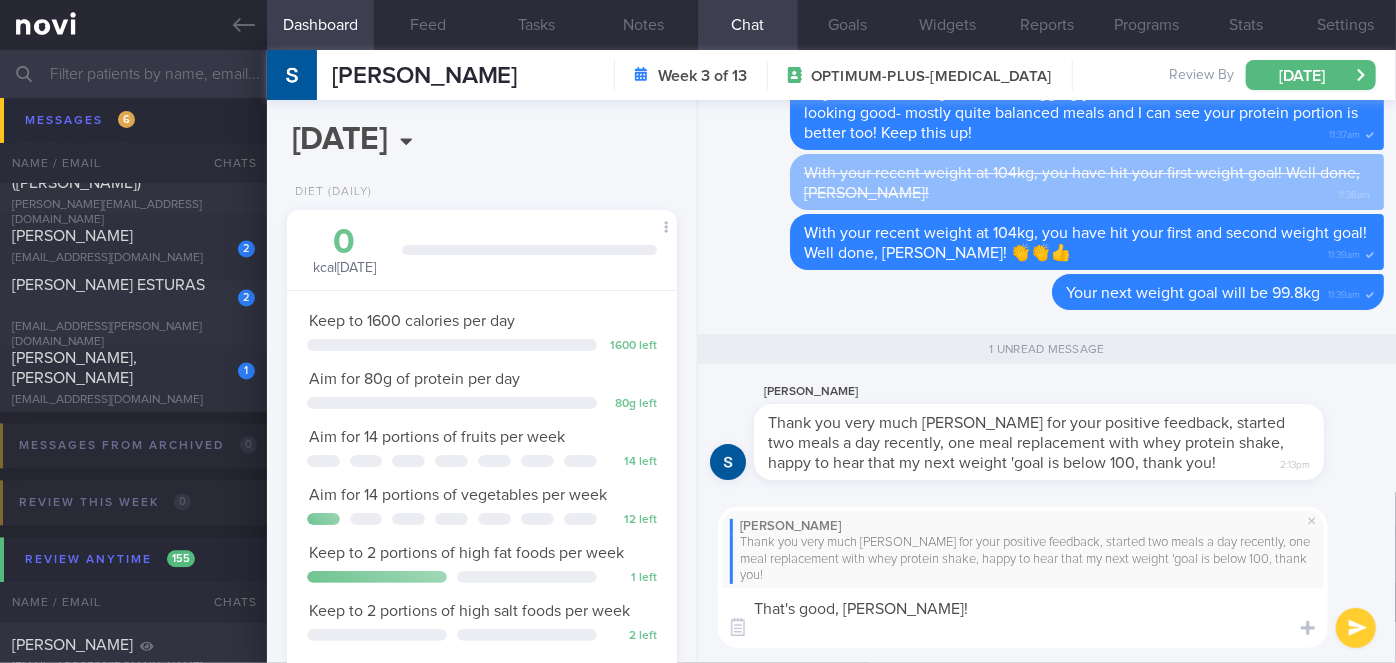 scroll, scrollTop: 0, scrollLeft: 0, axis: both 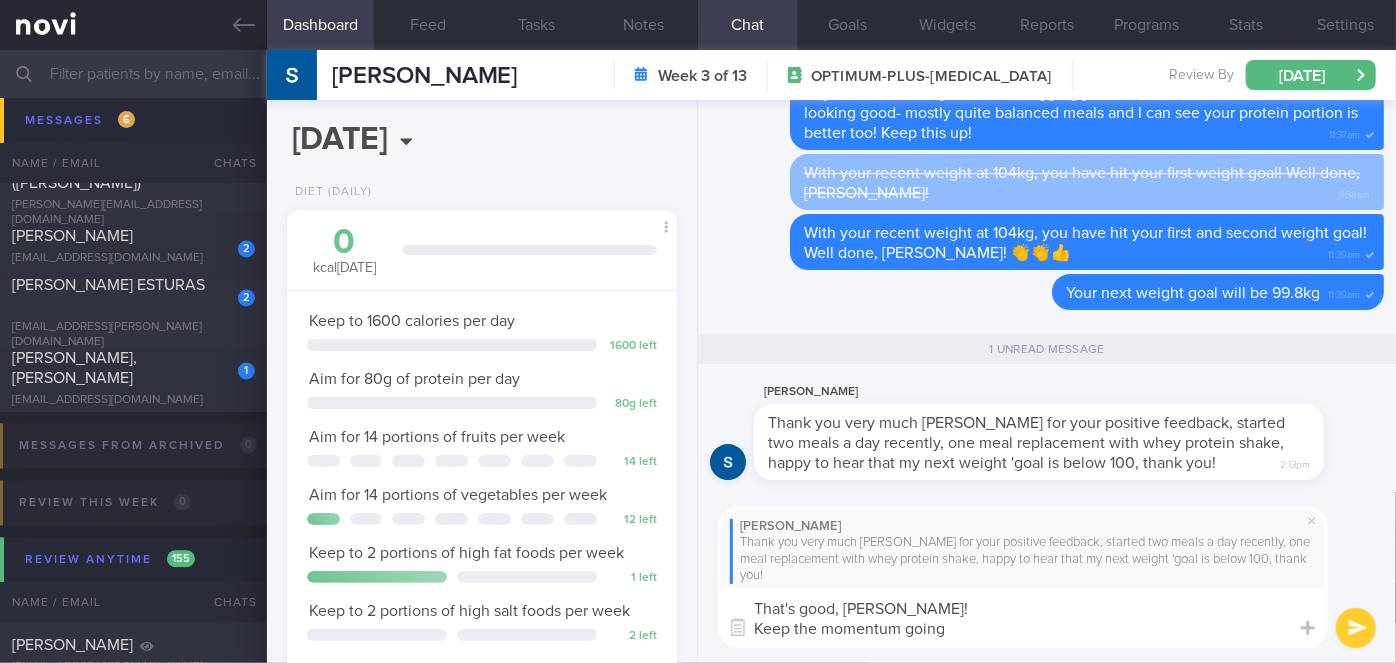type on "That's good, [PERSON_NAME]!
Keep the momentum going!" 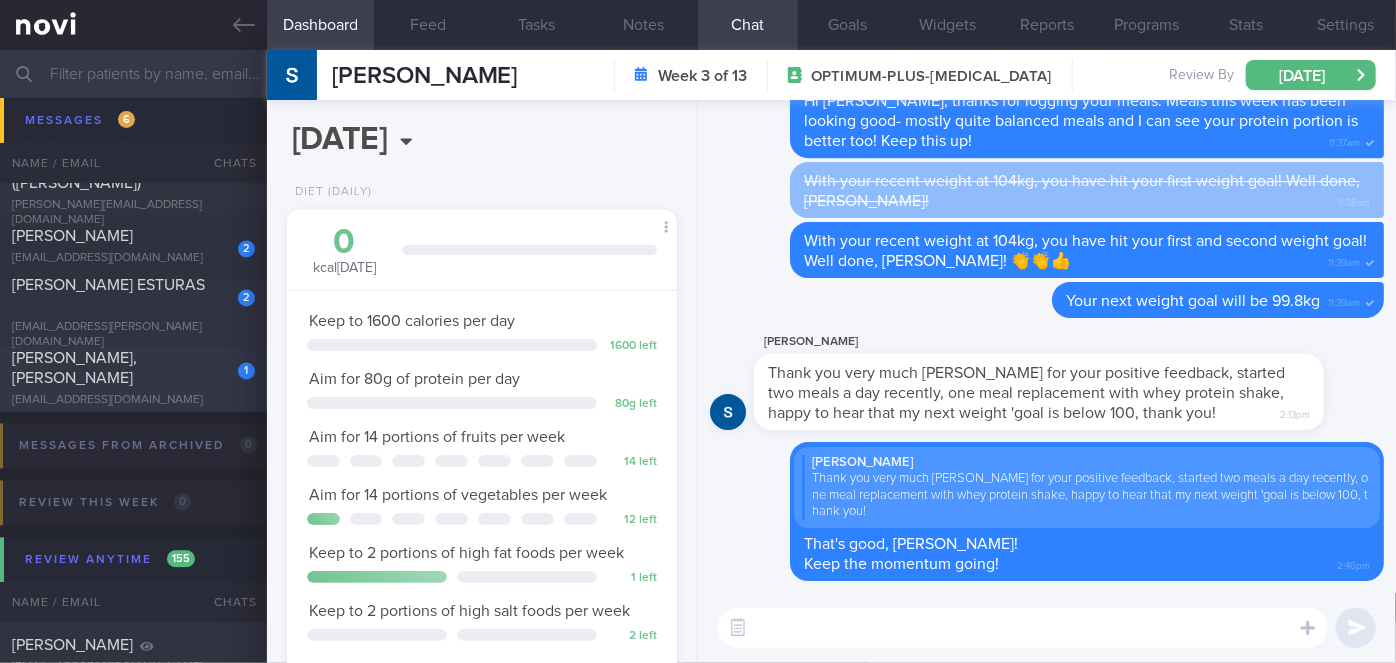 click on "1" at bounding box center (233, 364) 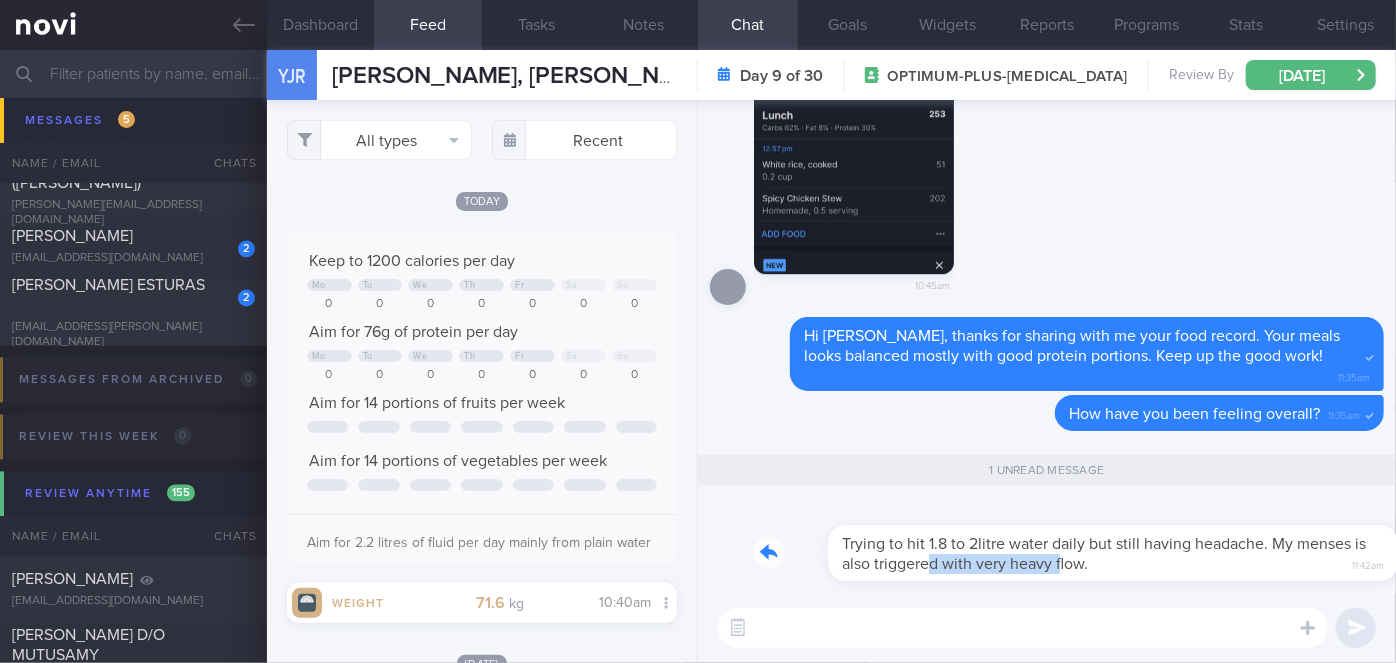 drag, startPoint x: 853, startPoint y: 576, endPoint x: 986, endPoint y: 573, distance: 133.03383 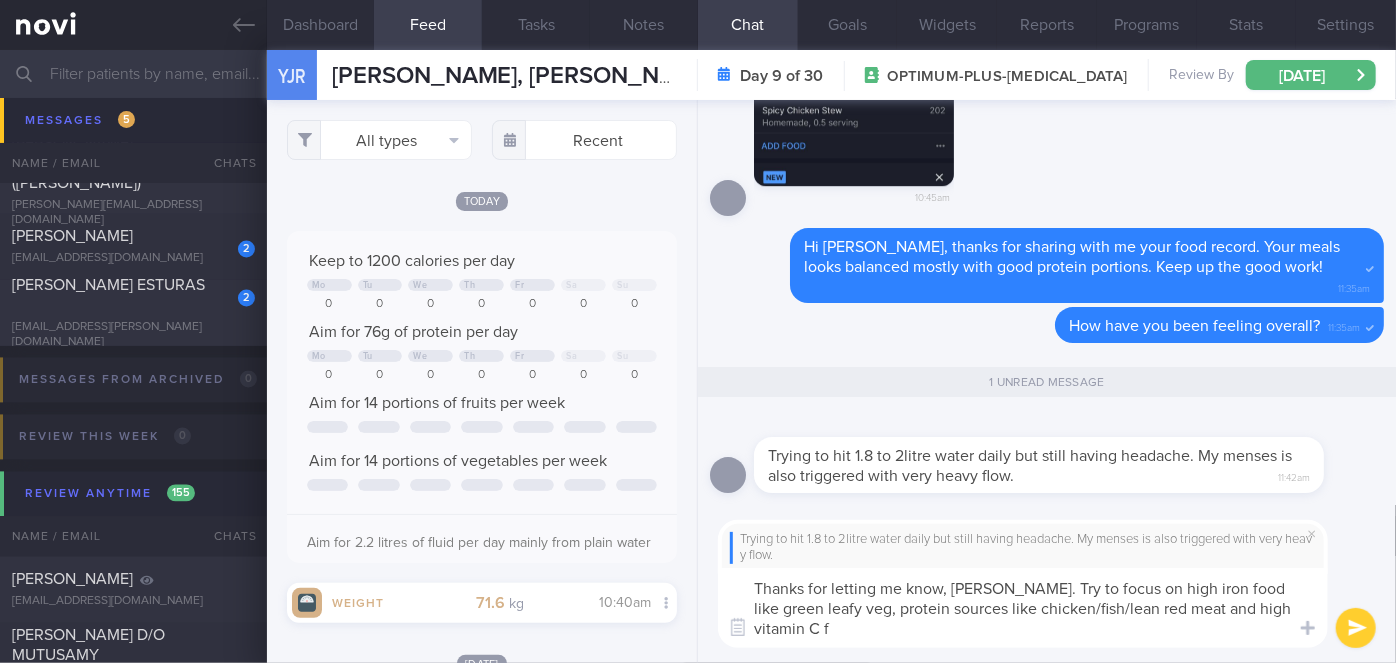 scroll, scrollTop: 0, scrollLeft: 0, axis: both 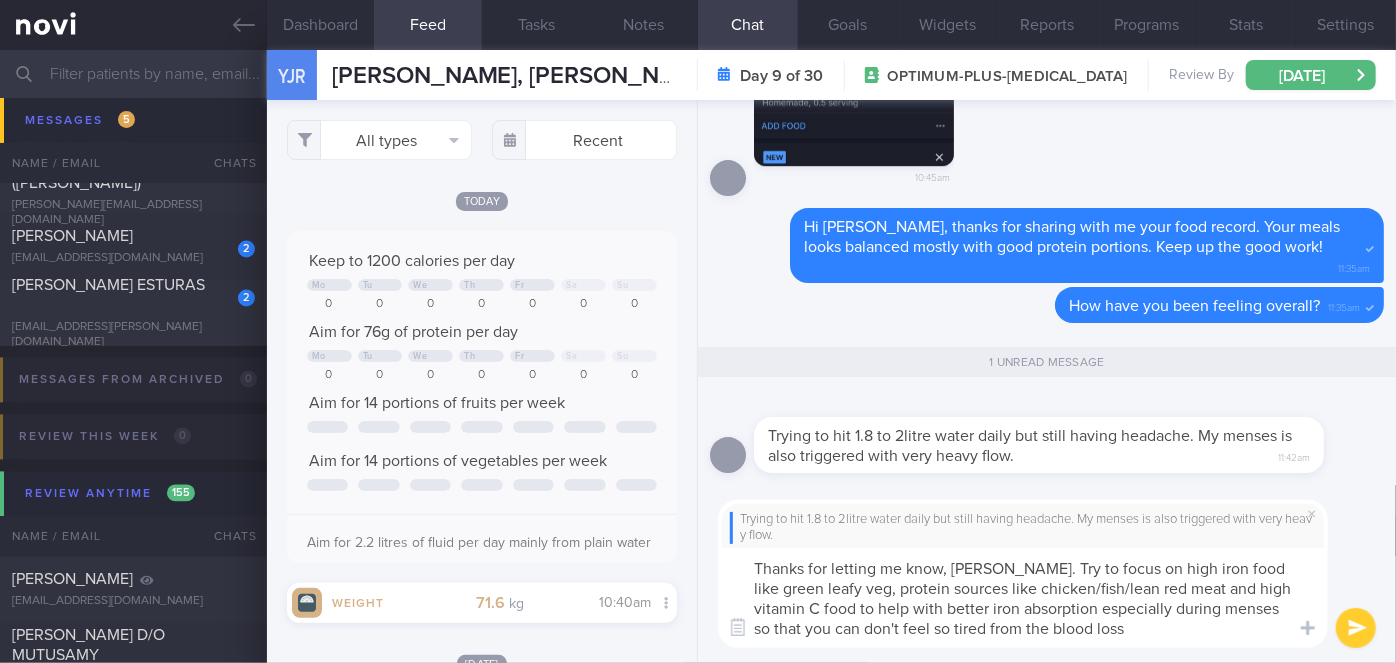 type on "Thanks for letting me know, [PERSON_NAME]. Try to focus on high iron food like green leafy veg, protein sources like chicken/fish/lean red meat and high vitamin C food to help with better iron absorption especially during menses so that you can don't feel so tired from the blood loss" 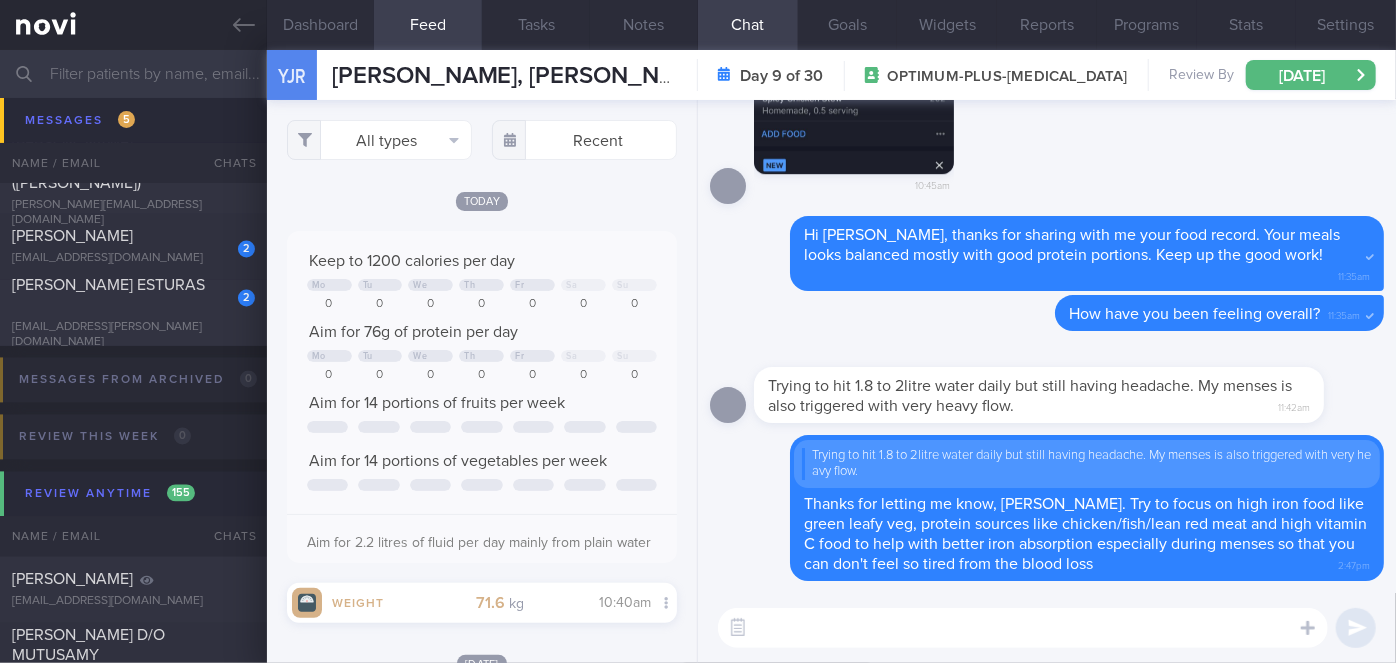 click at bounding box center (1023, 628) 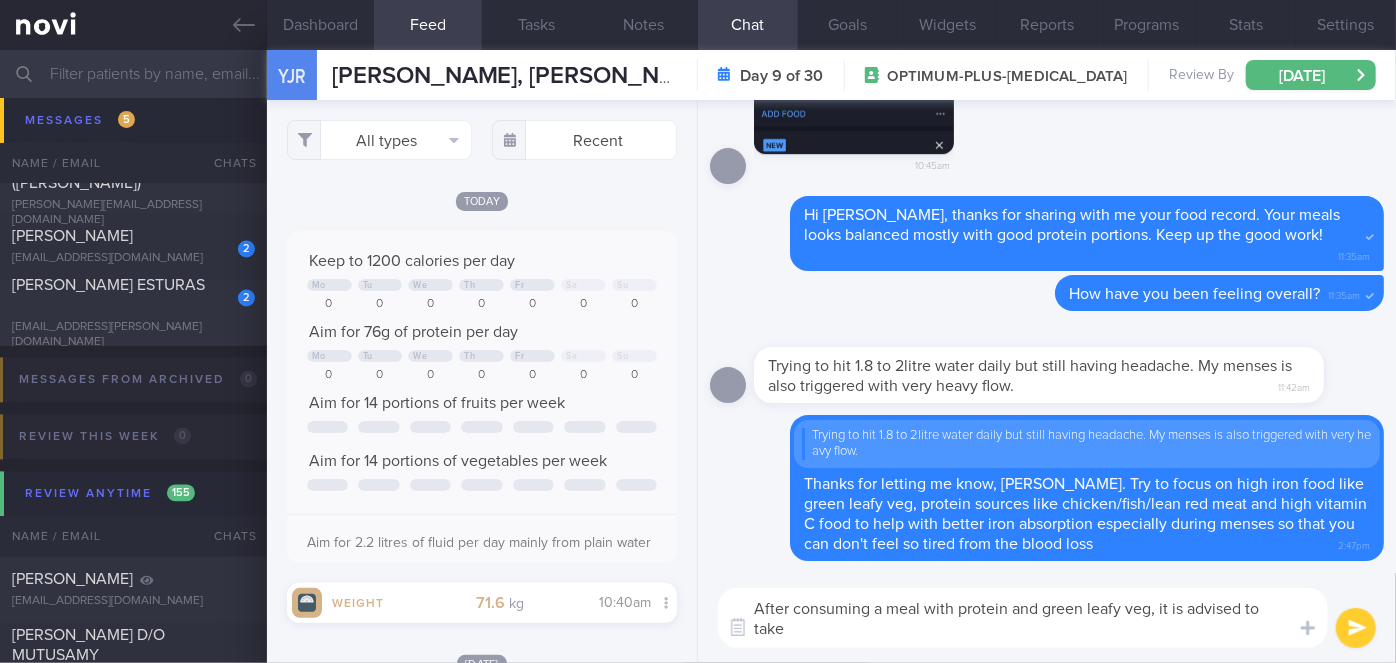 scroll, scrollTop: 0, scrollLeft: 0, axis: both 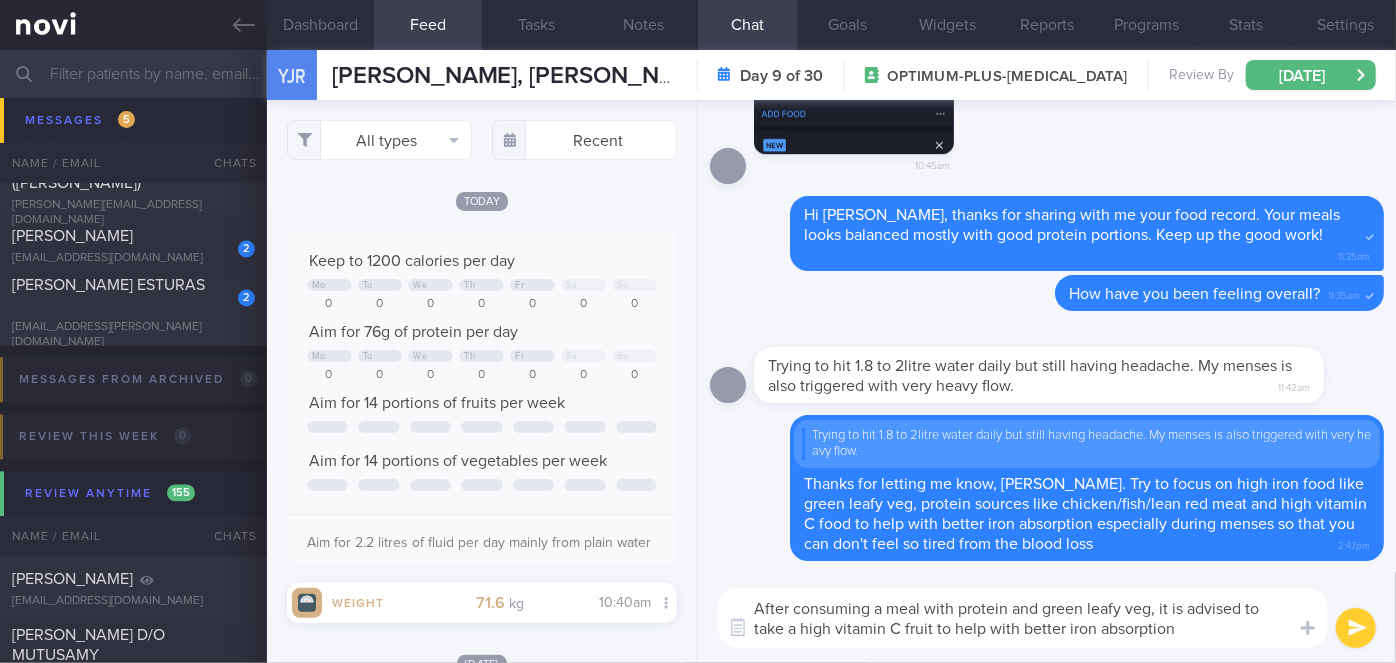 type on "After consuming a meal with protein and green leafy veg, it is advised to take a high vitamin C fruit to help with better iron absorption" 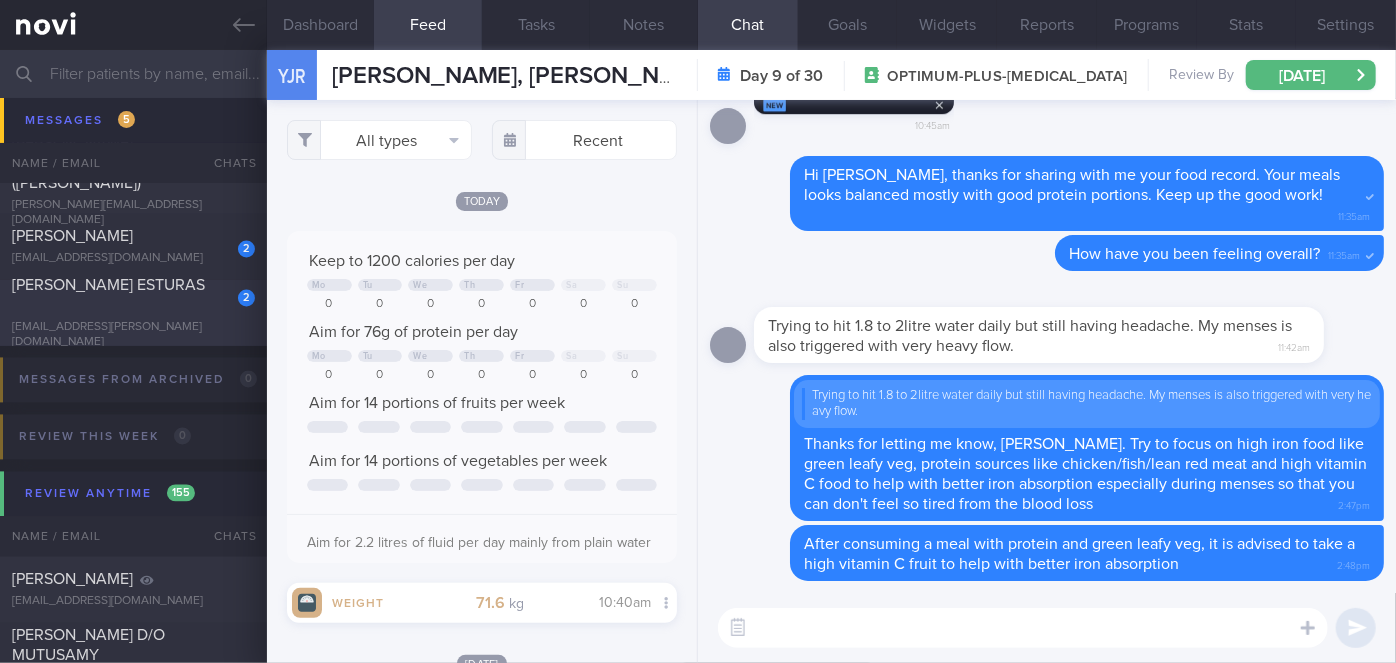 click on "2" at bounding box center [233, 291] 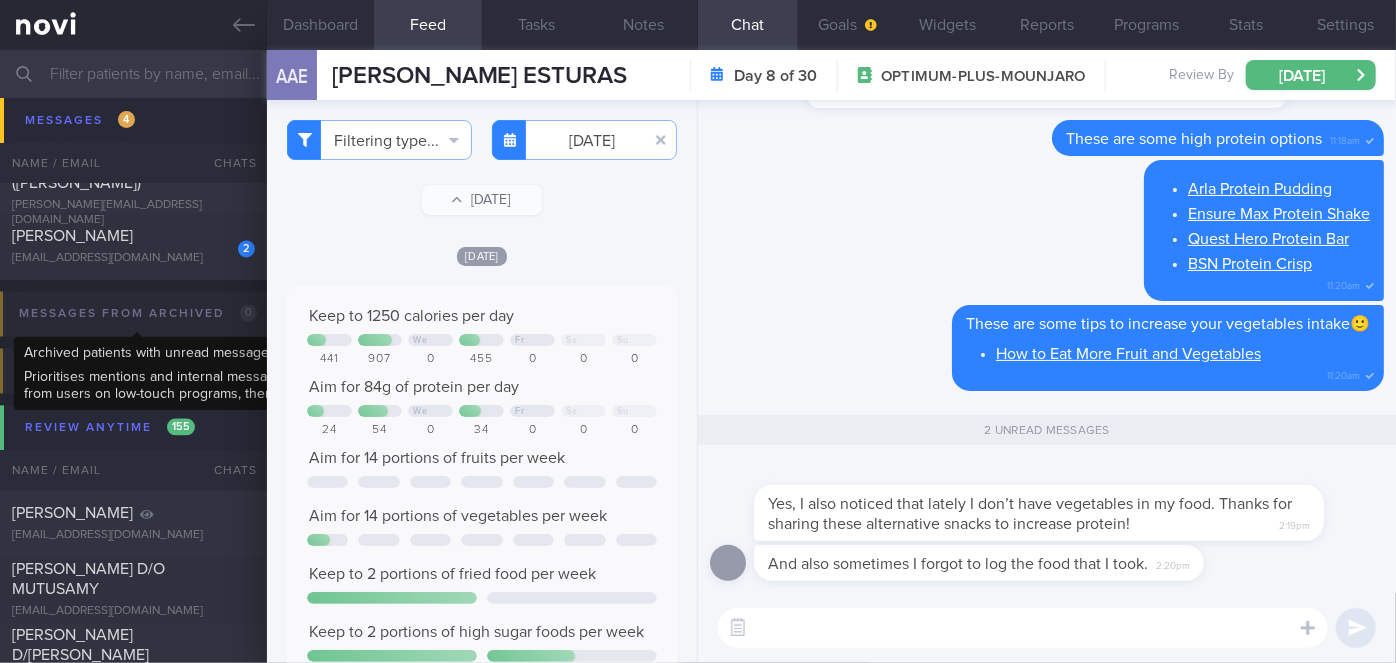 scroll, scrollTop: 100, scrollLeft: 0, axis: vertical 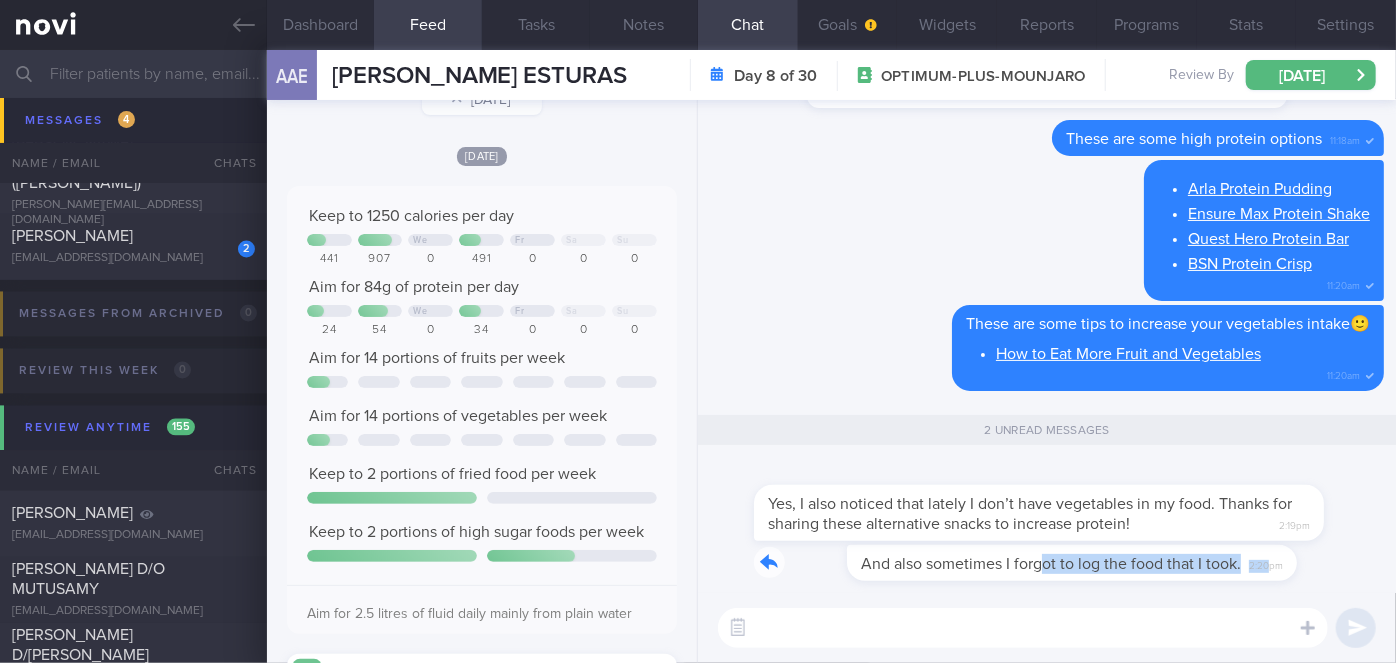 drag, startPoint x: 950, startPoint y: 574, endPoint x: 1175, endPoint y: 570, distance: 225.03555 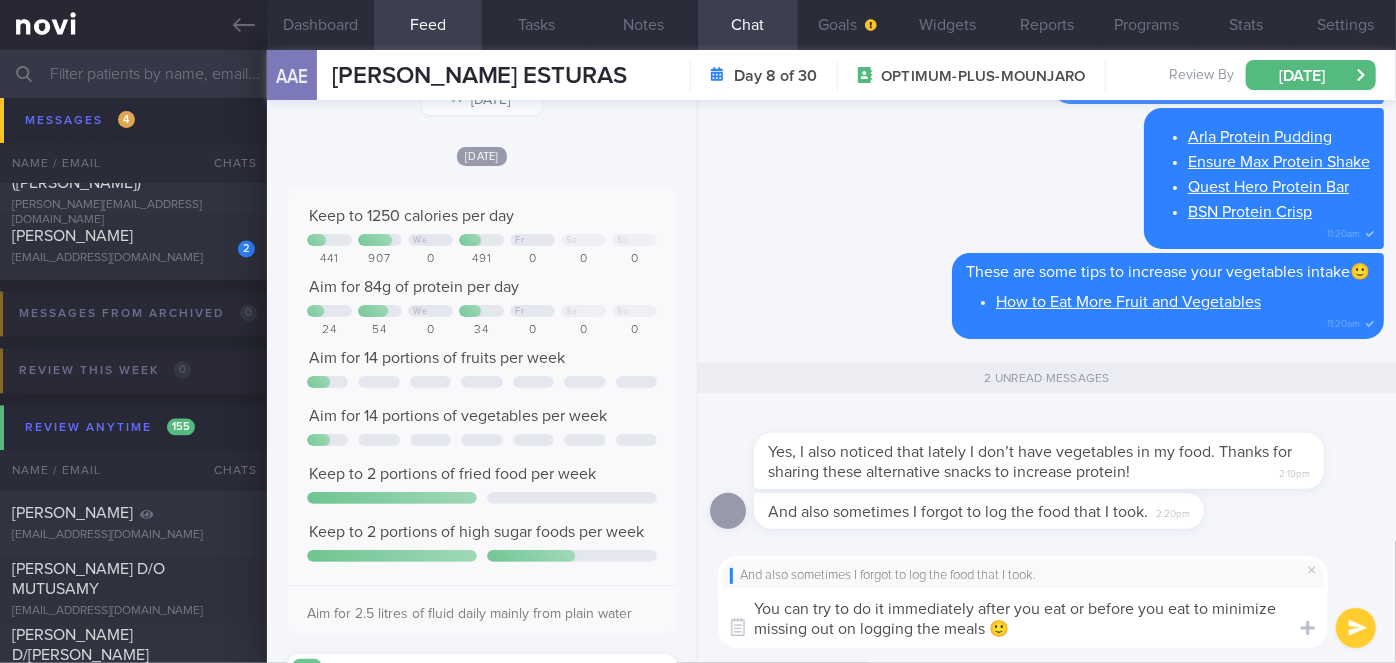 type on "You can try to do it immediately after you eat or before you eat to minimize missing out on logging the meals 🙂" 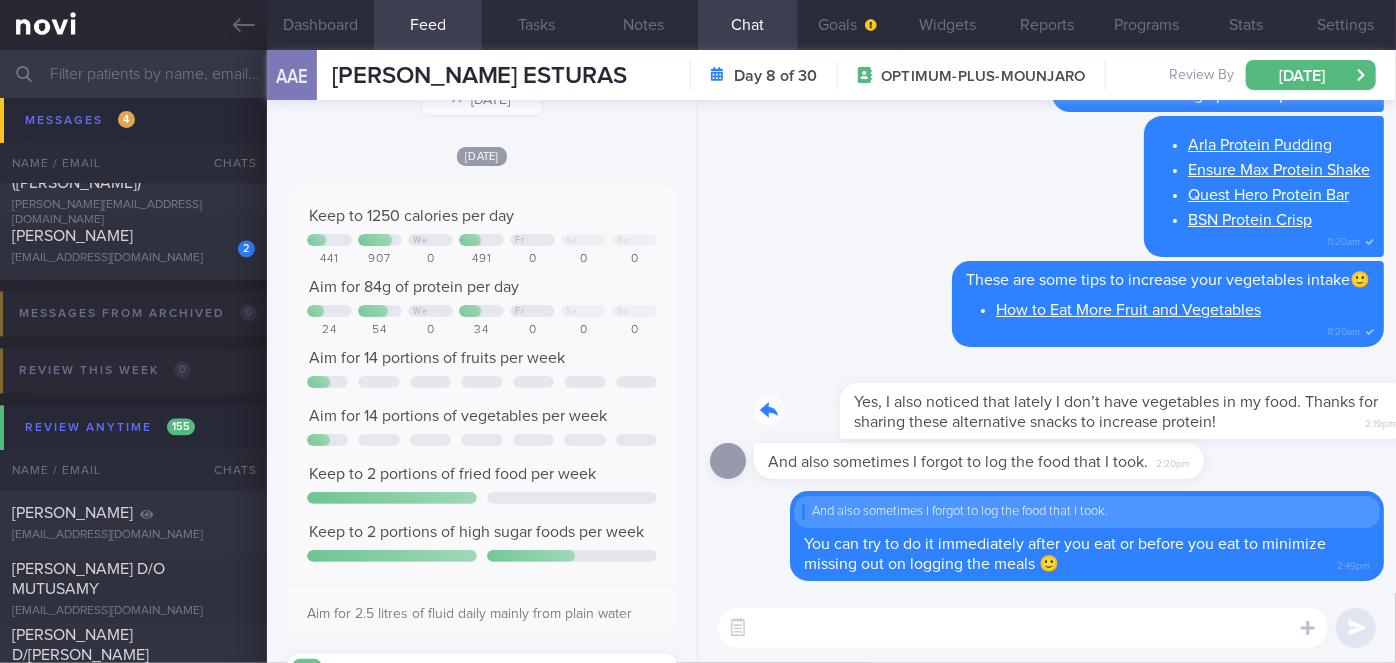 drag, startPoint x: 1204, startPoint y: 423, endPoint x: 1395, endPoint y: 411, distance: 191.37659 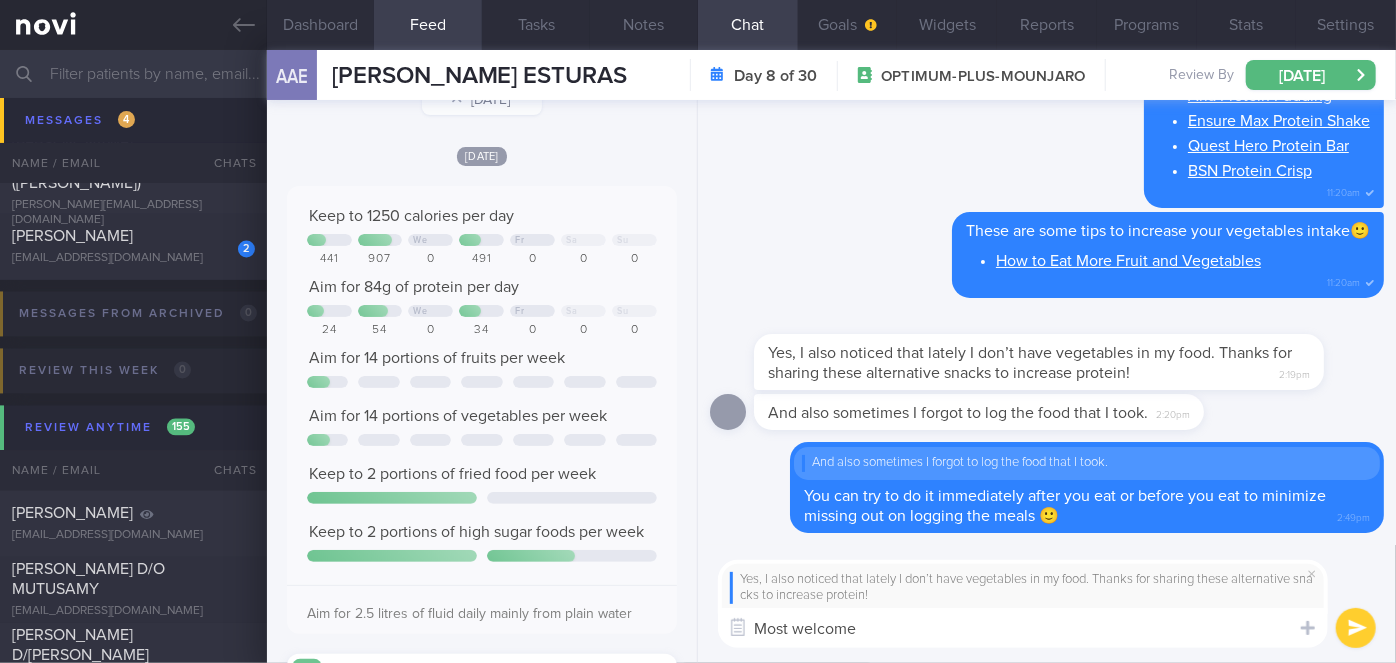 type on "Most welcome!" 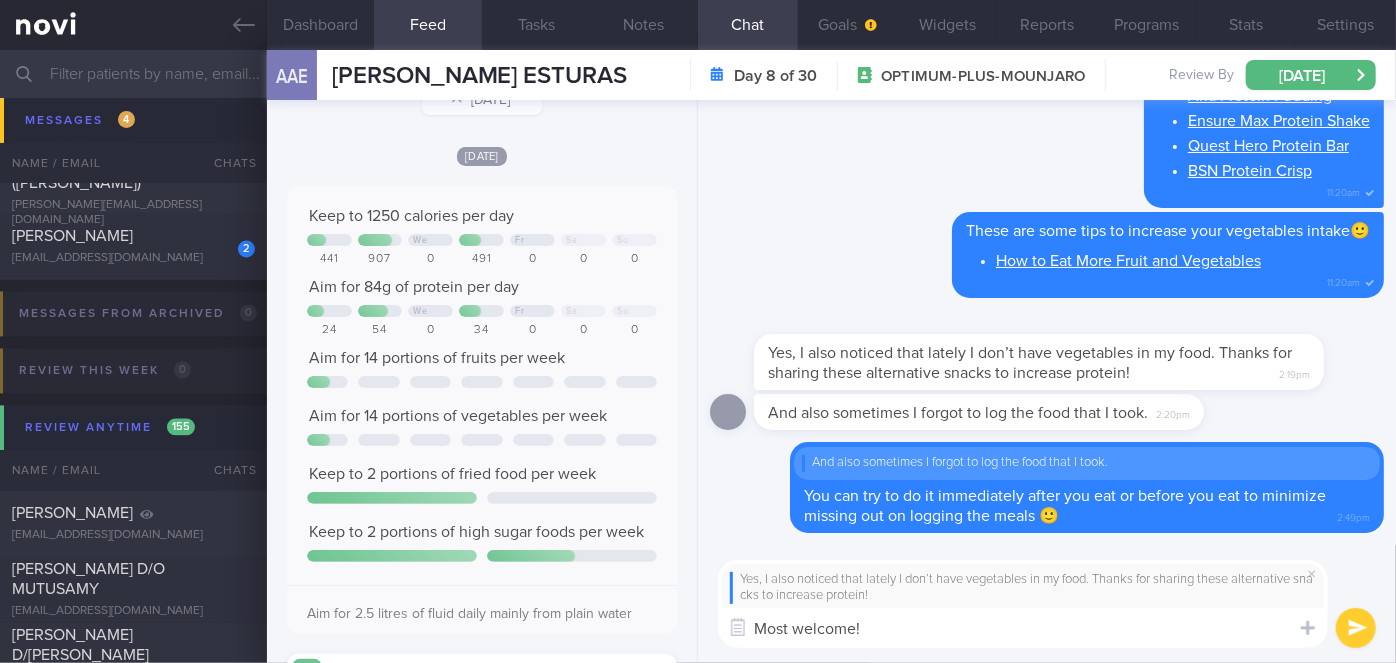 type 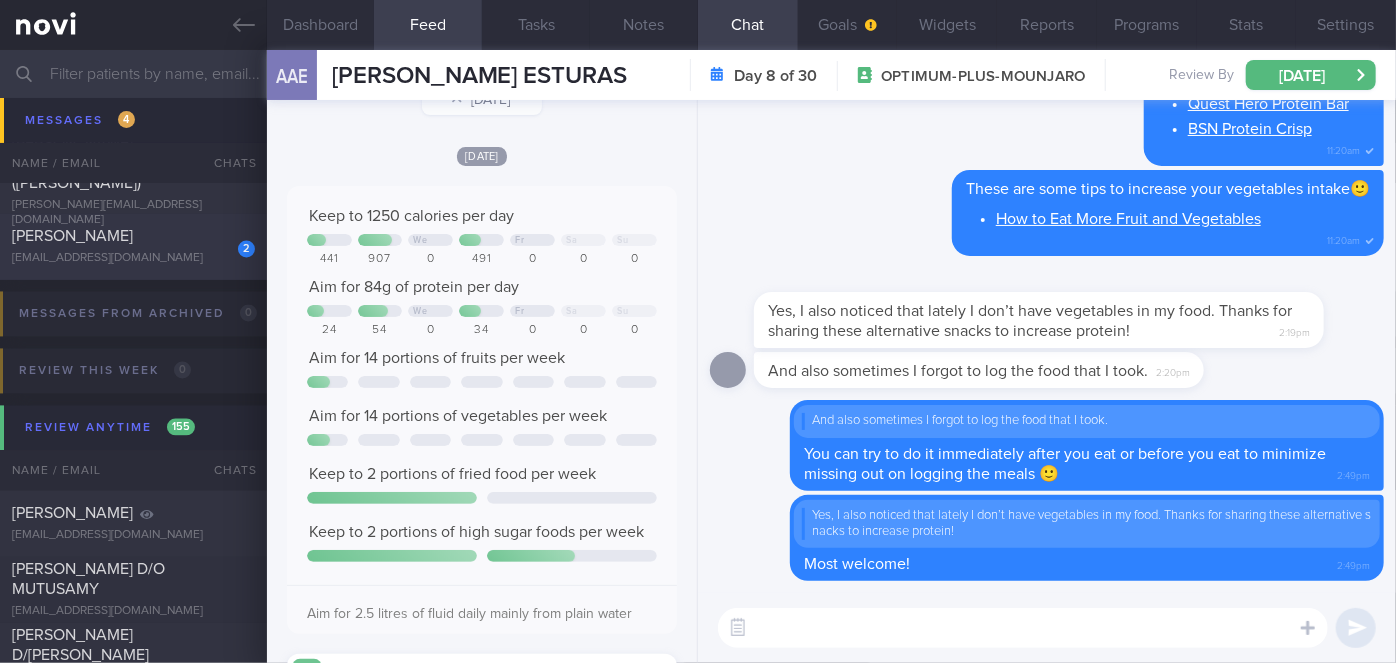 scroll, scrollTop: 5634, scrollLeft: 0, axis: vertical 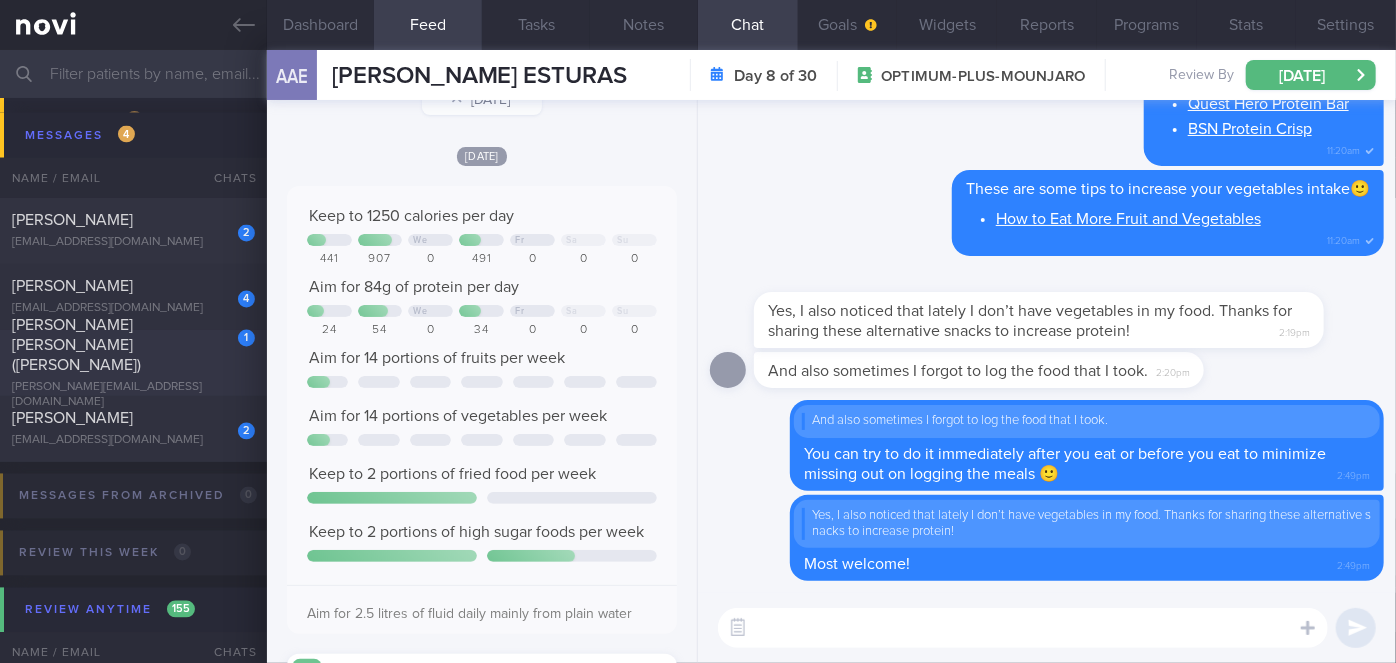 click on "1" at bounding box center (233, 331) 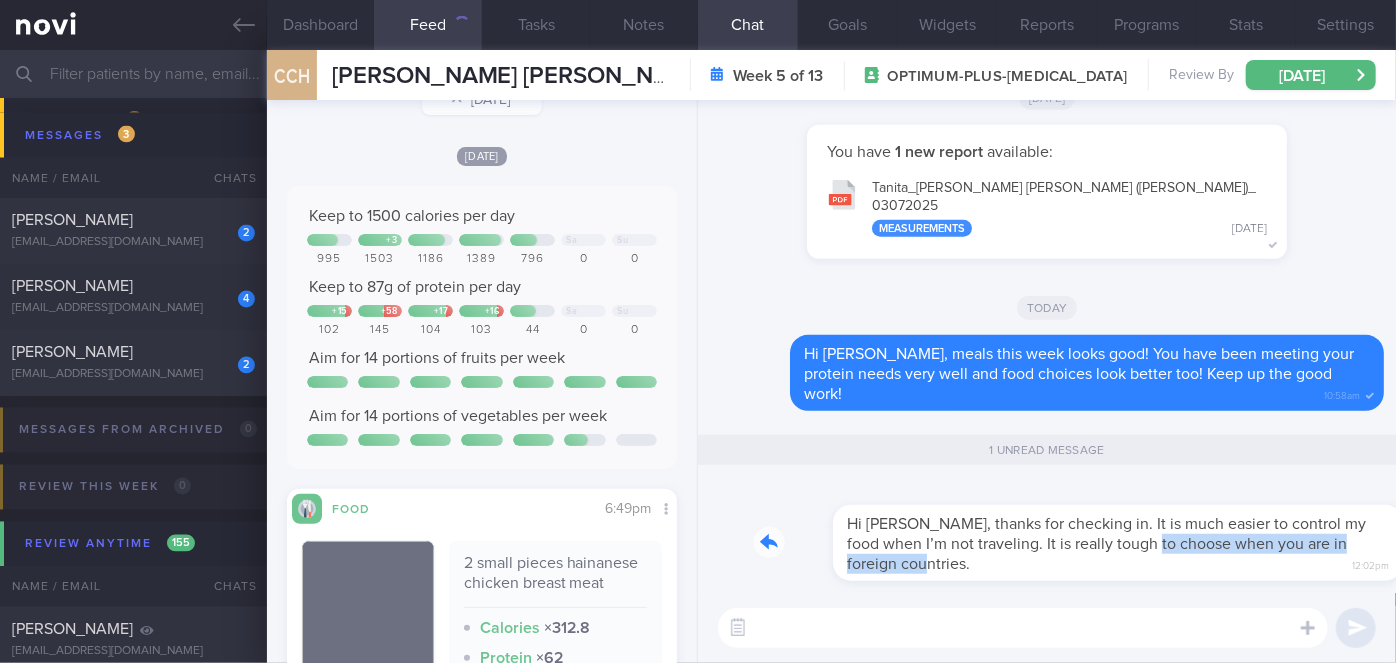 drag, startPoint x: 881, startPoint y: 563, endPoint x: 1061, endPoint y: 534, distance: 182.32115 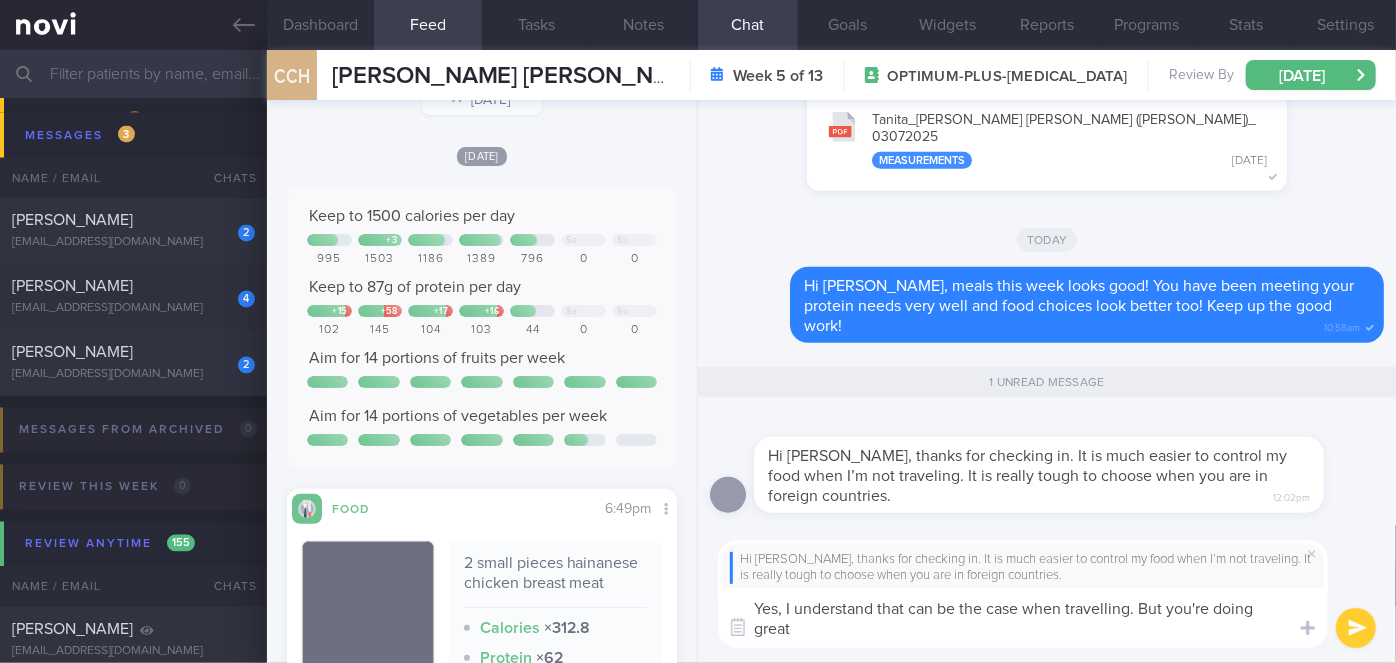 scroll, scrollTop: 0, scrollLeft: 0, axis: both 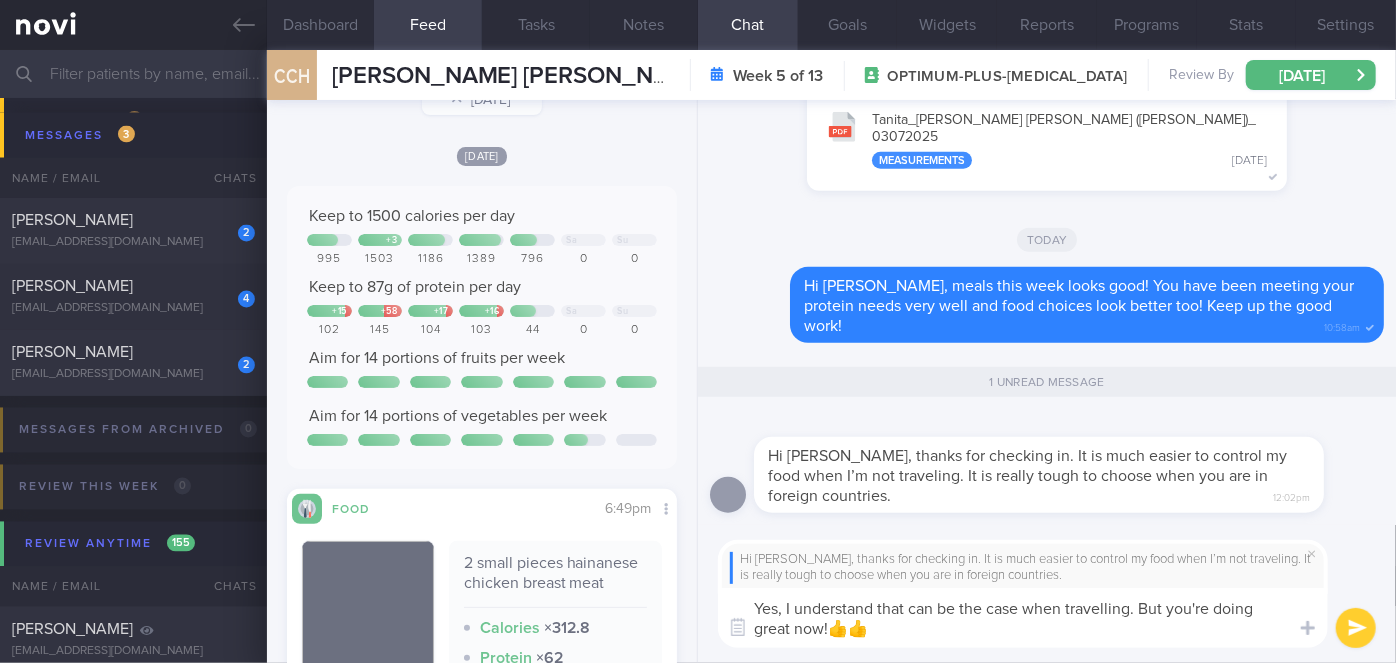 type on "Yes, I understand that can be the case when travelling. But you're doing great now!👍👍" 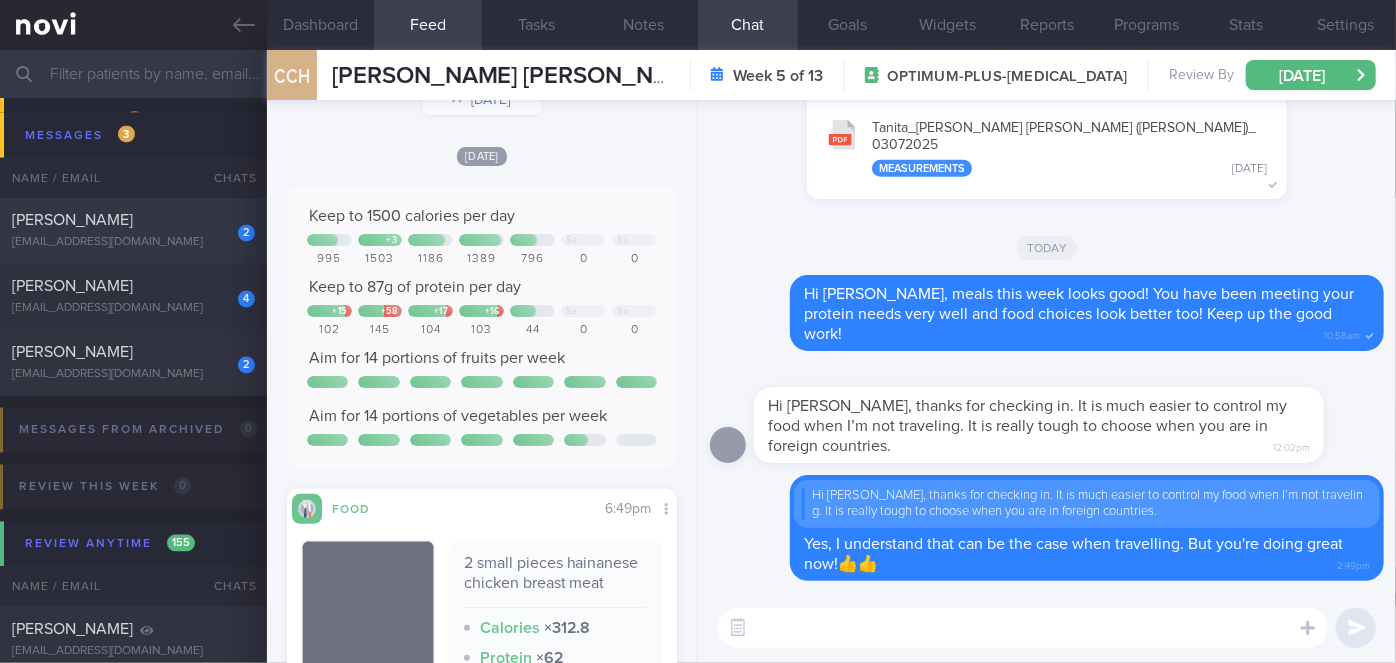 click on "2" at bounding box center (233, 226) 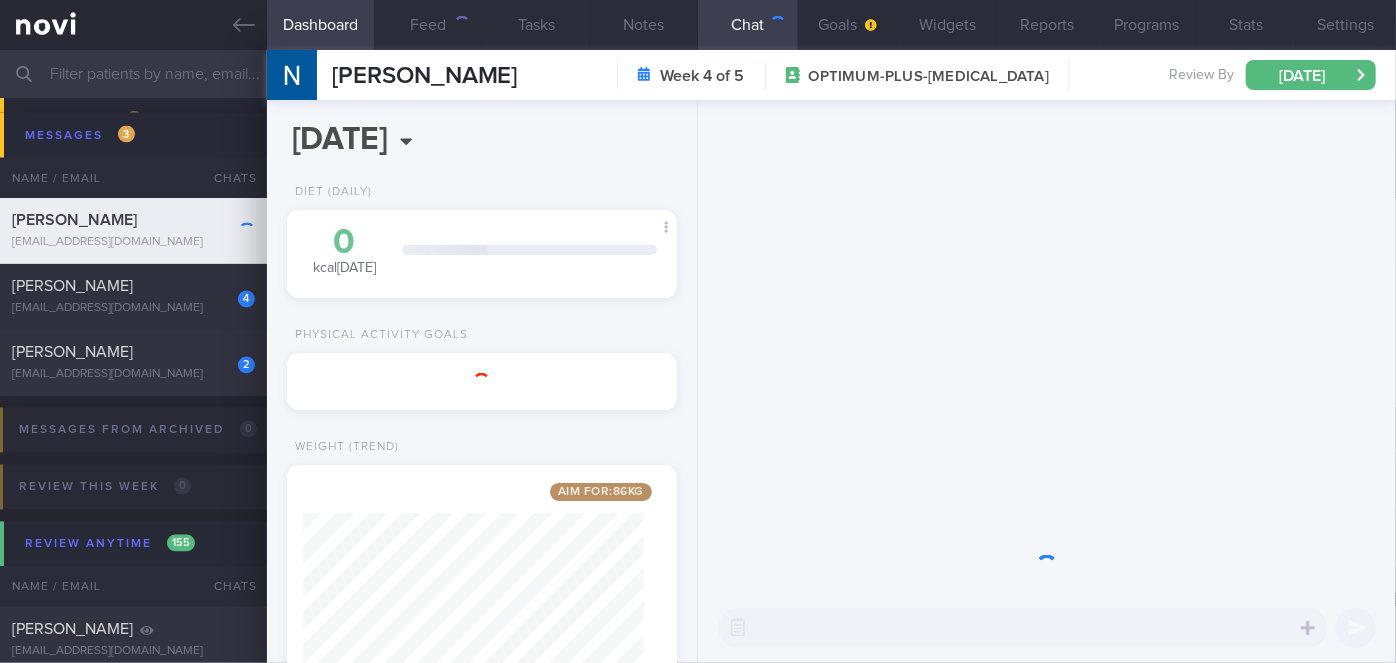 scroll, scrollTop: 0, scrollLeft: 0, axis: both 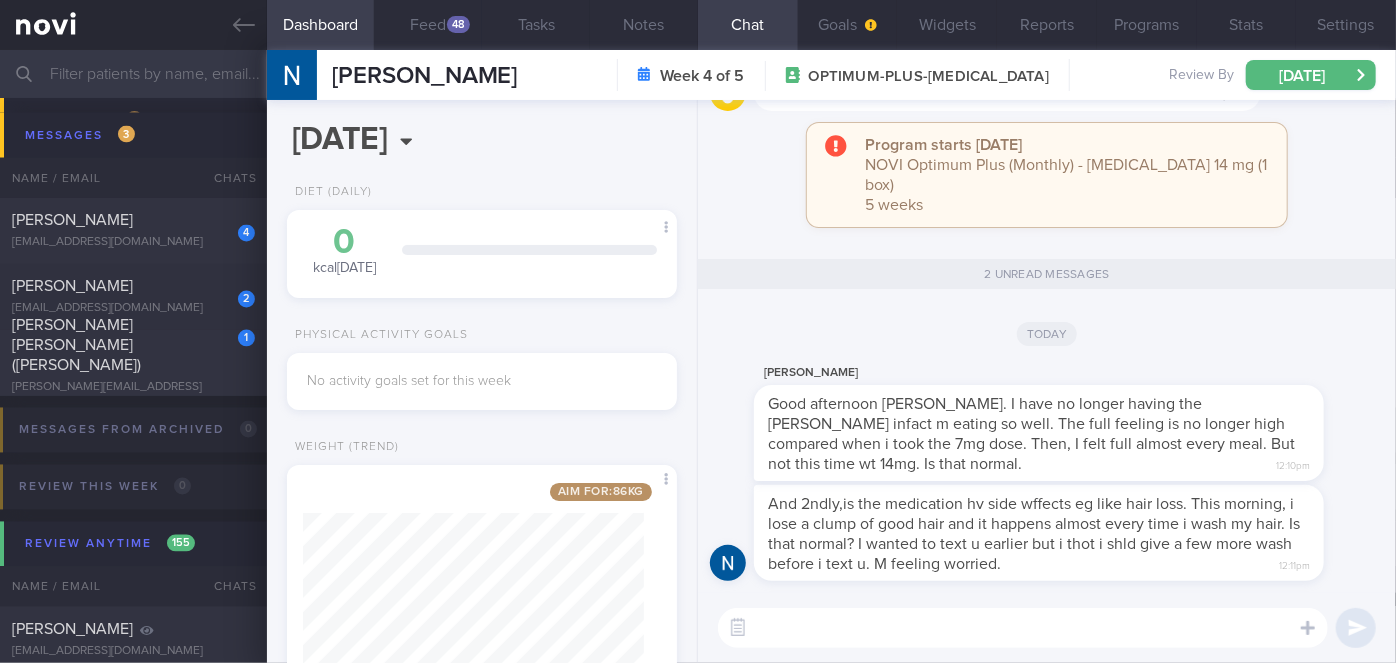 click at bounding box center [1023, 628] 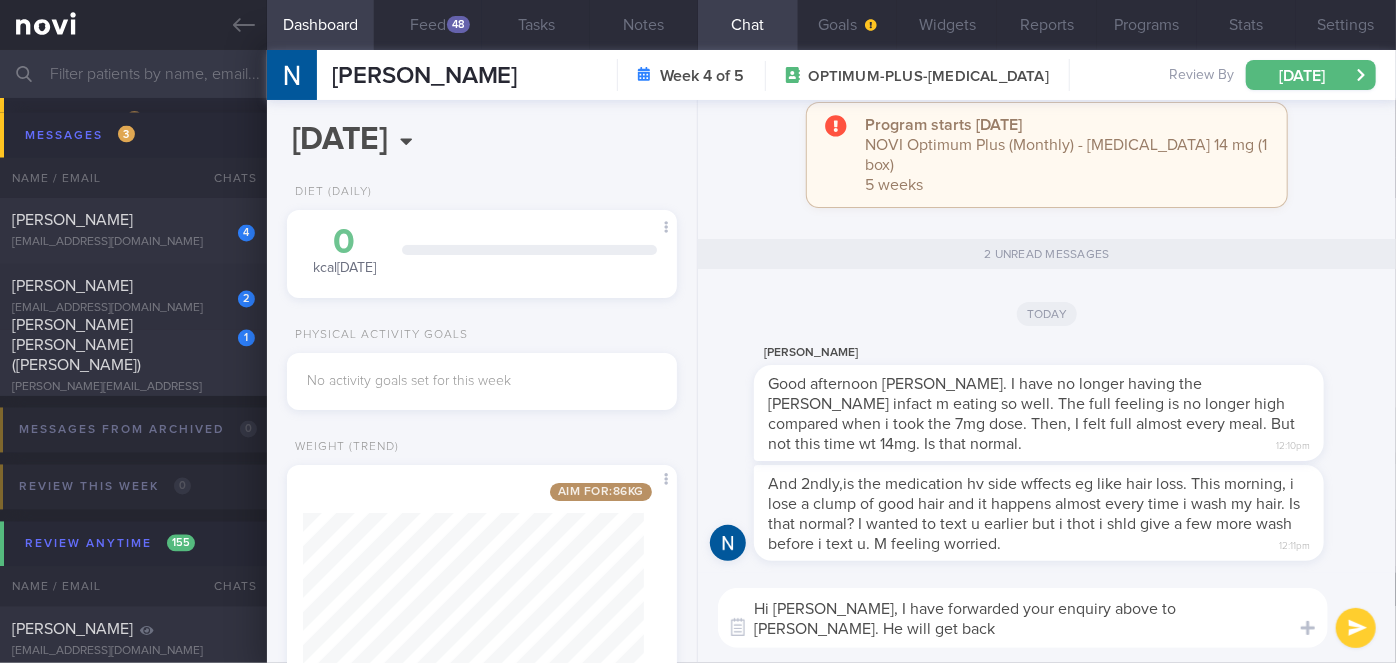 scroll, scrollTop: 0, scrollLeft: 0, axis: both 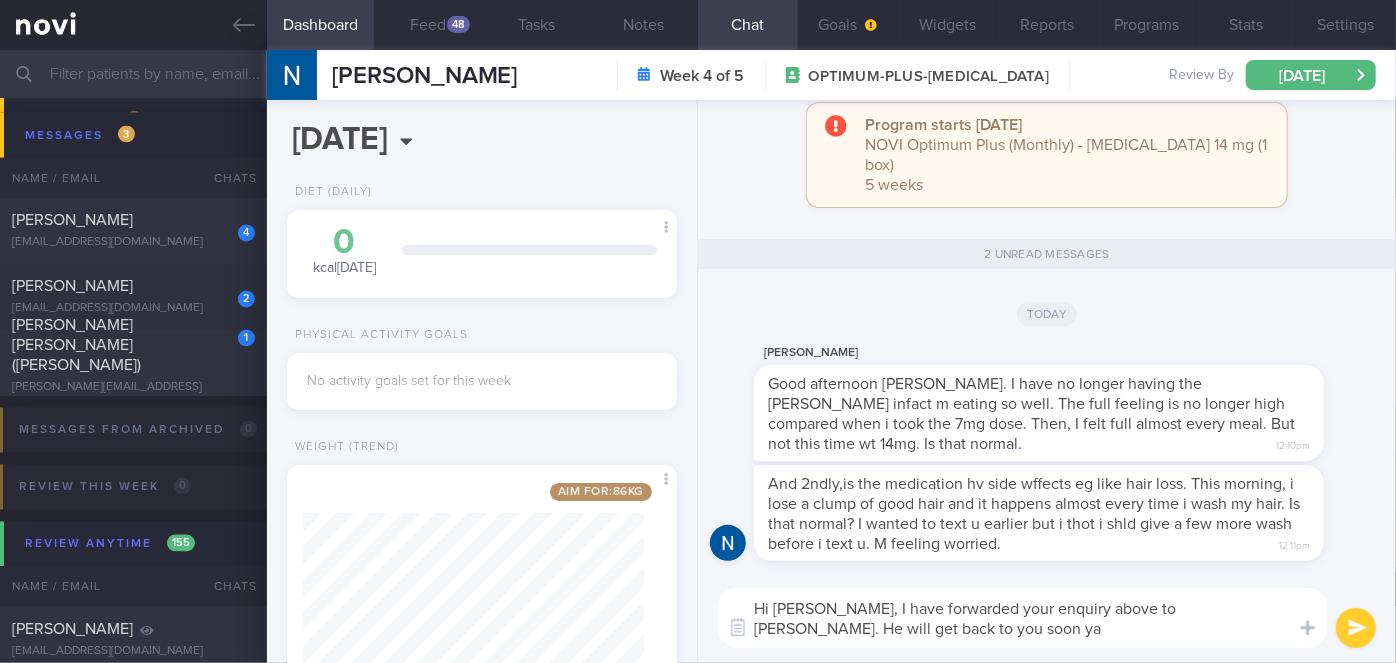 type on "Hi [PERSON_NAME], I have forwarded your enquiry above to [PERSON_NAME]. He will get back to you soon ya." 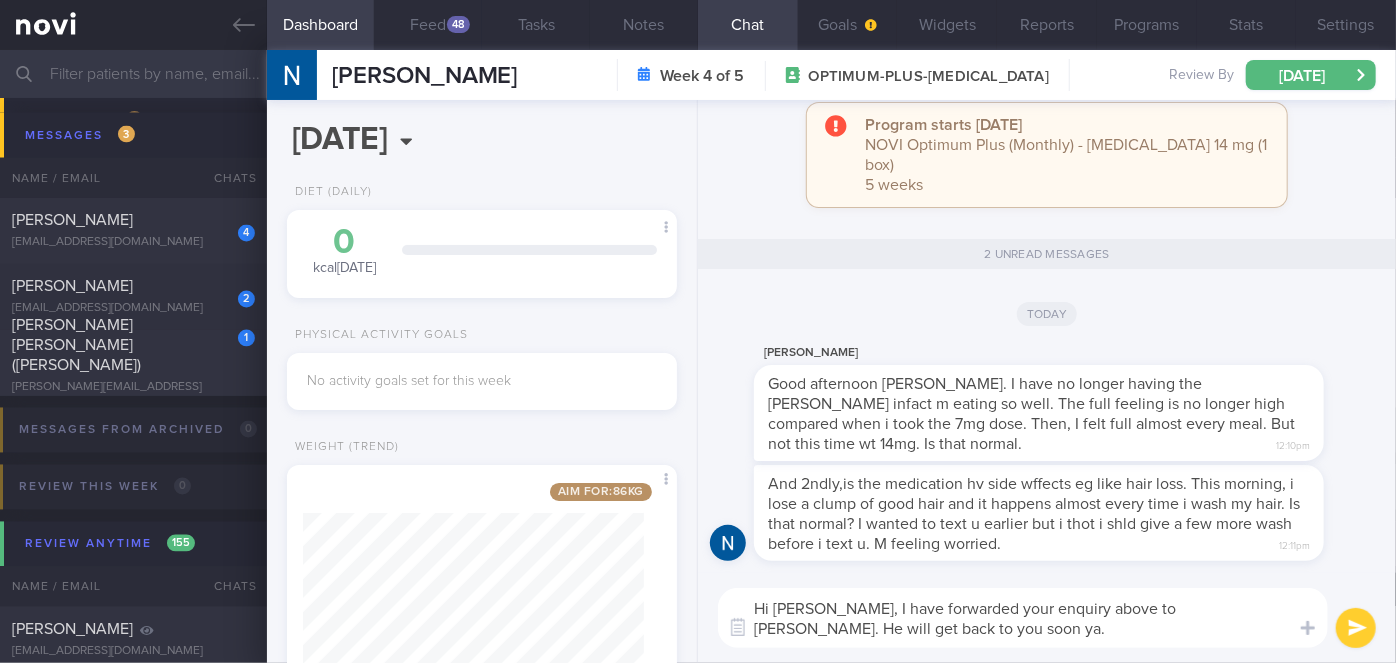 type 